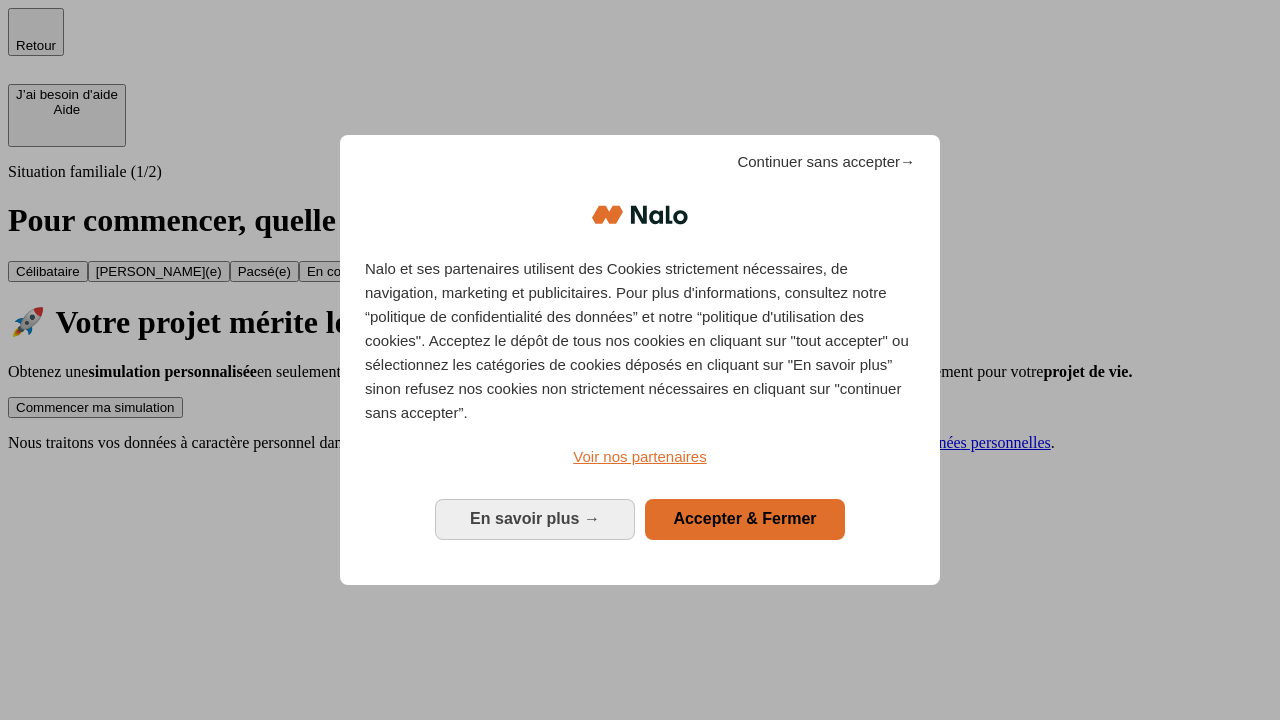 scroll, scrollTop: 0, scrollLeft: 0, axis: both 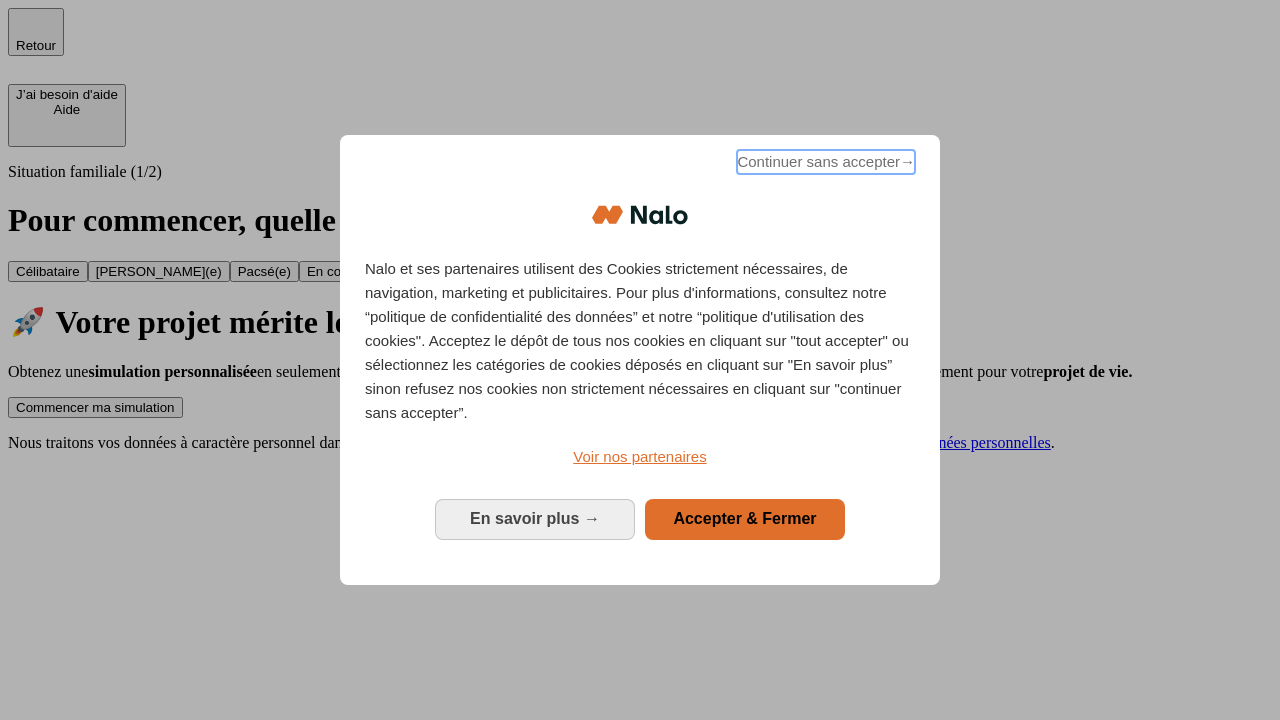 click on "Continuer sans accepter  →" at bounding box center [826, 162] 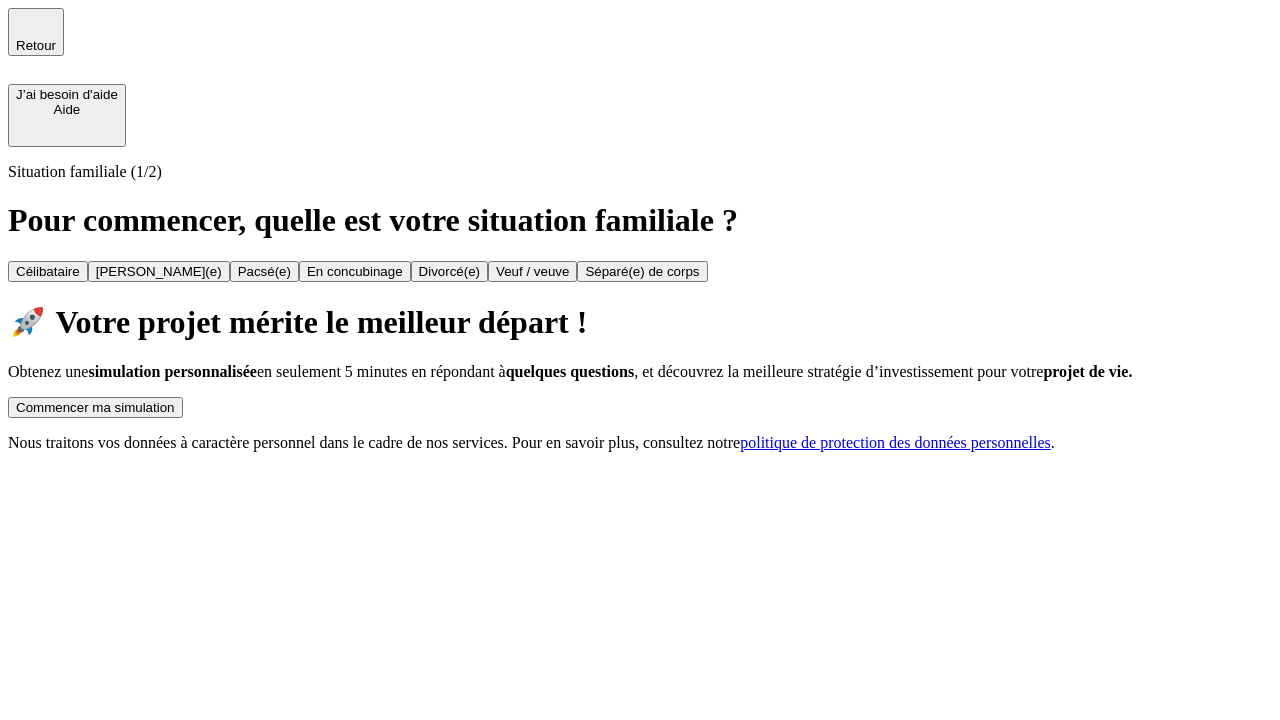 click on "Commencer ma simulation" at bounding box center [95, 407] 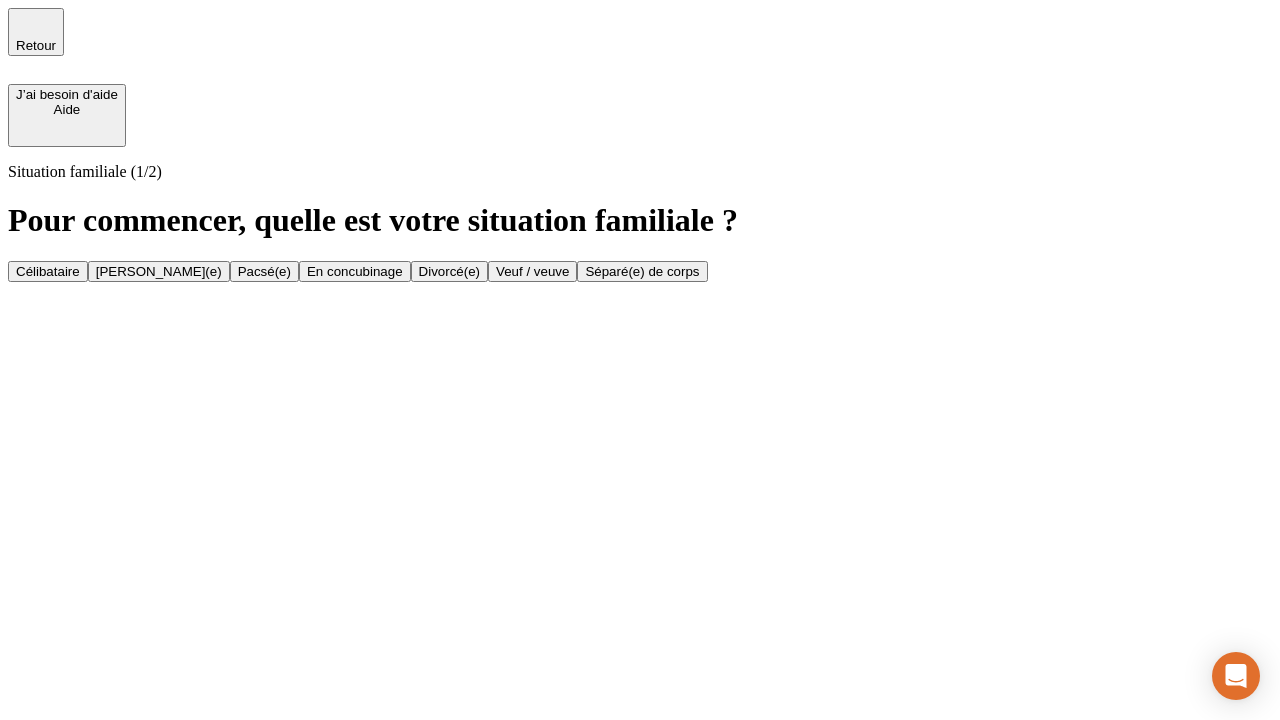 click on "En concubinage" at bounding box center (355, 271) 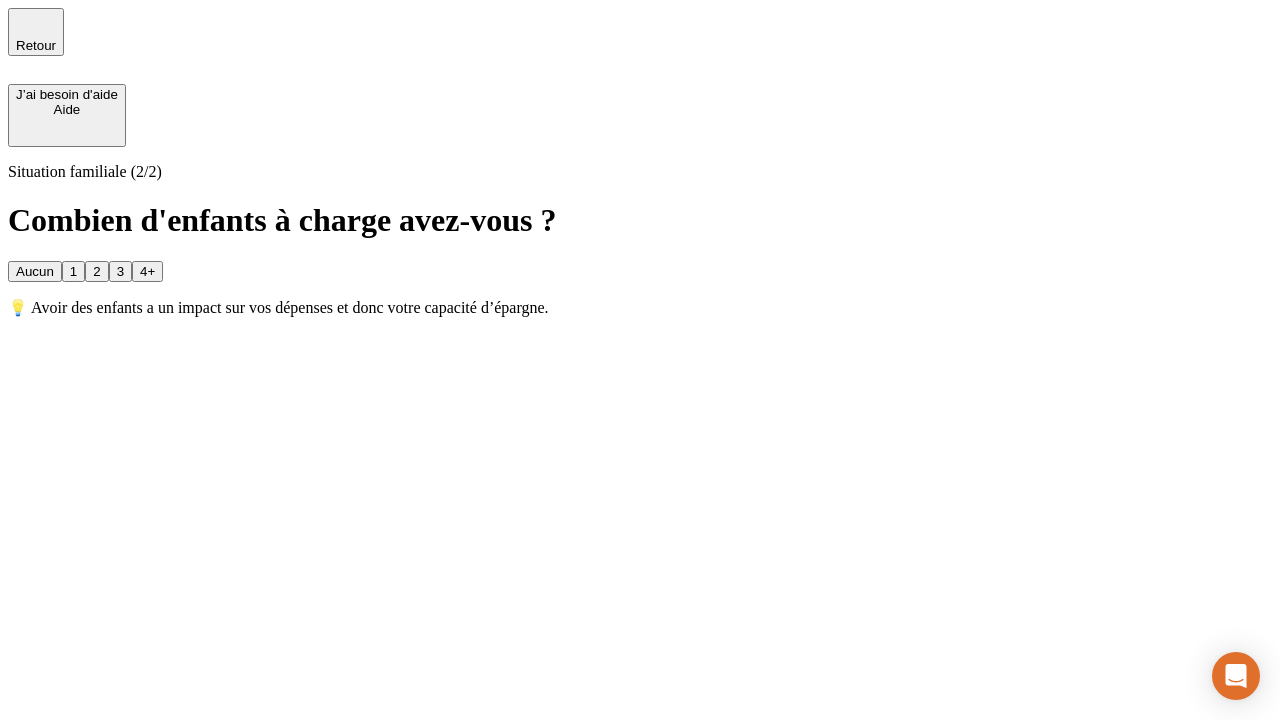 click on "2" at bounding box center (96, 271) 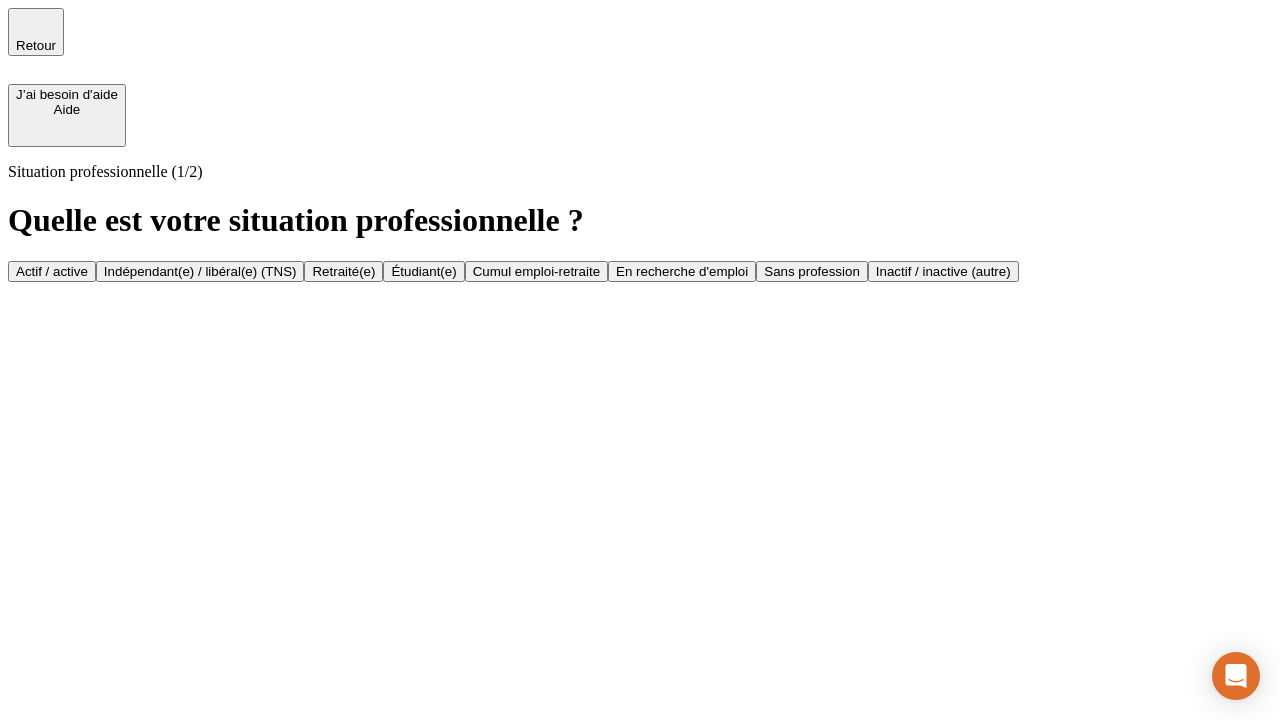 click on "Indépendant(e) / libéral(e) (TNS)" at bounding box center [200, 271] 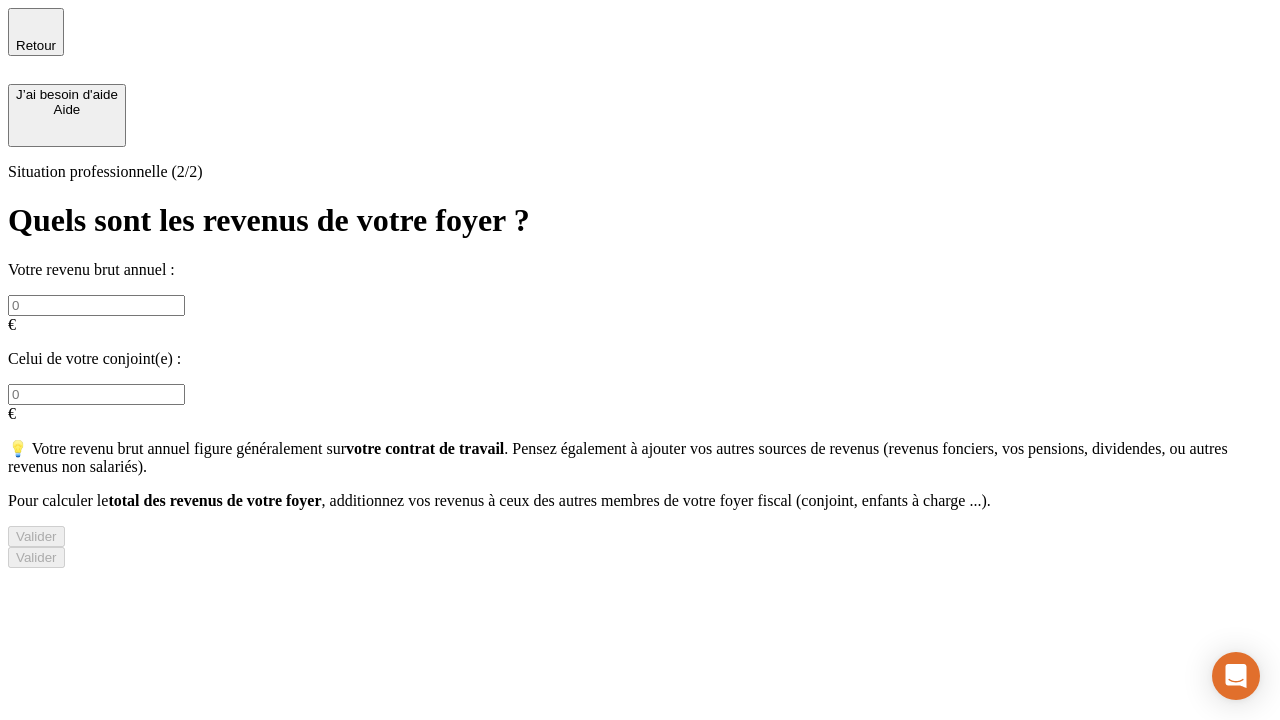 click at bounding box center [96, 305] 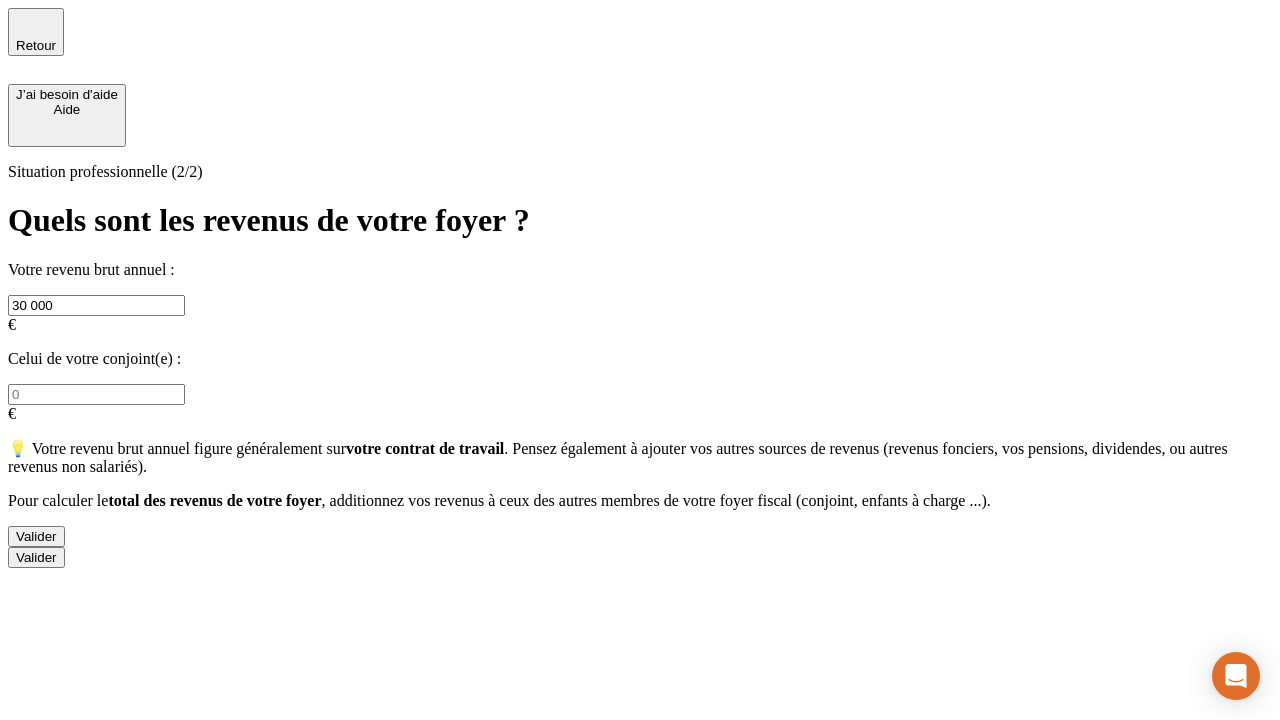 click on "Valider" at bounding box center (36, 536) 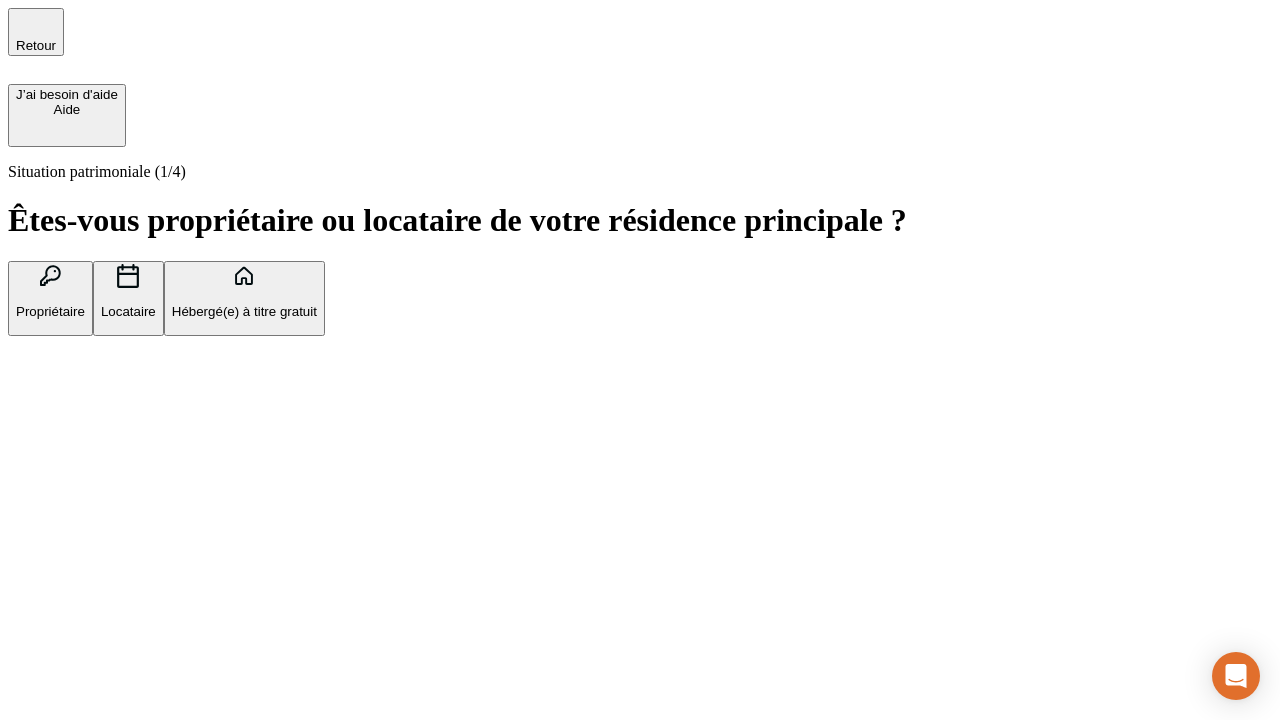 click on "Locataire" at bounding box center (128, 311) 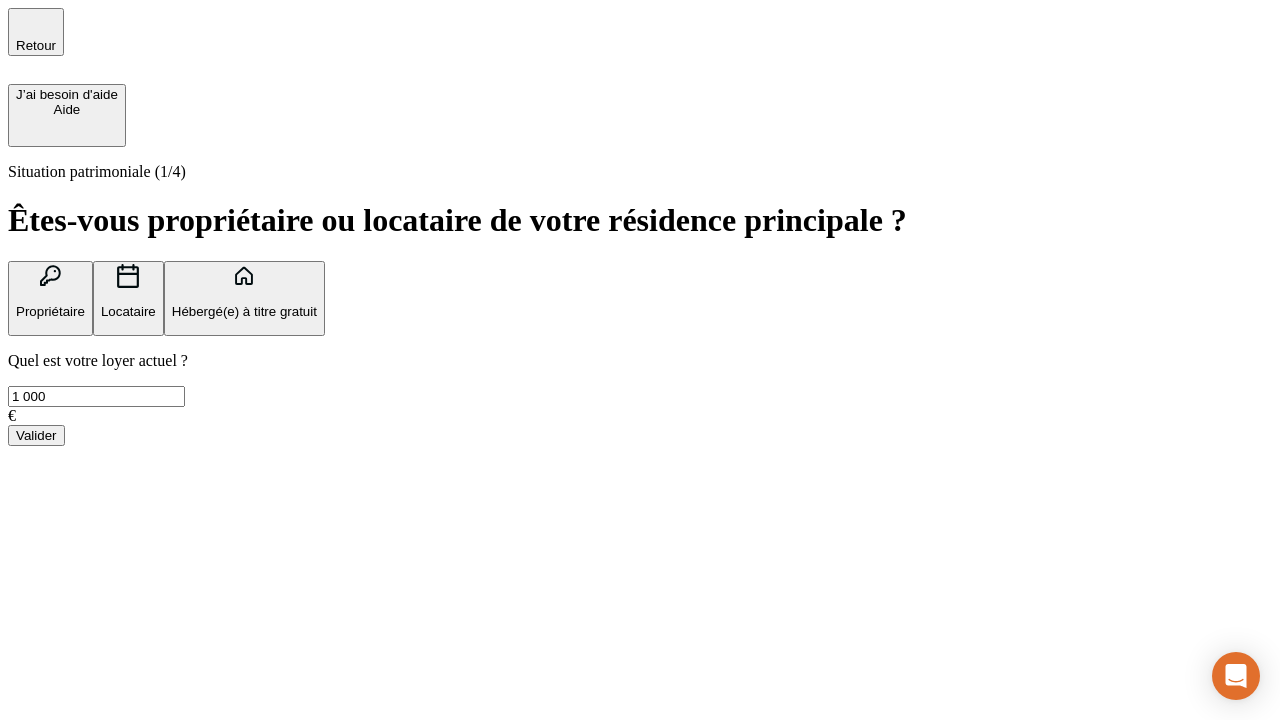 type on "1 000" 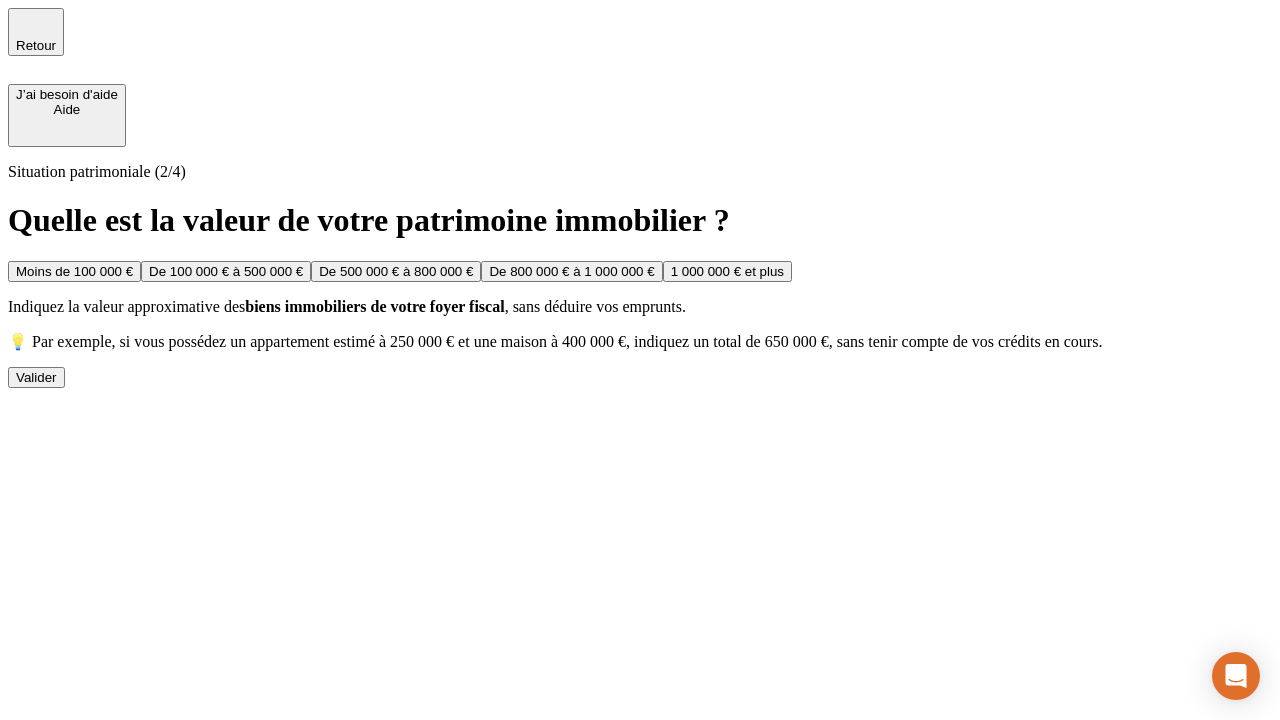 click on "Moins de 100 000 €" at bounding box center (74, 271) 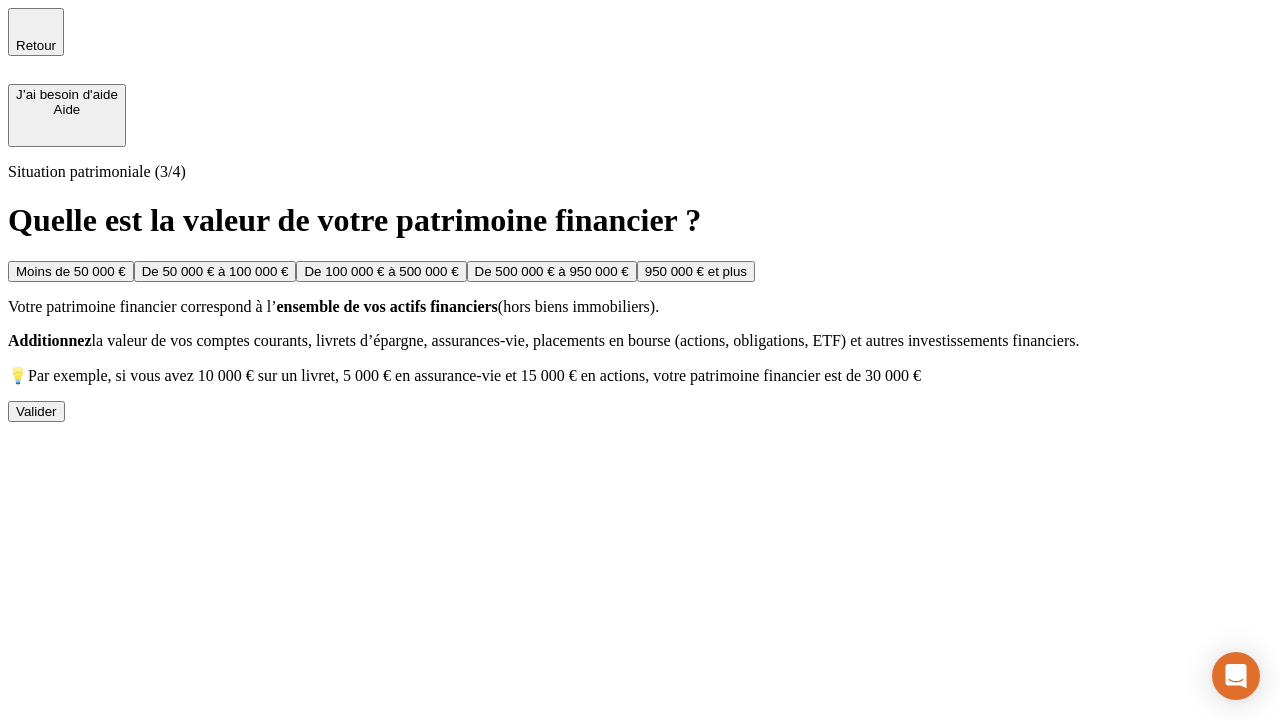 click on "Moins de 50 000 €" at bounding box center [71, 271] 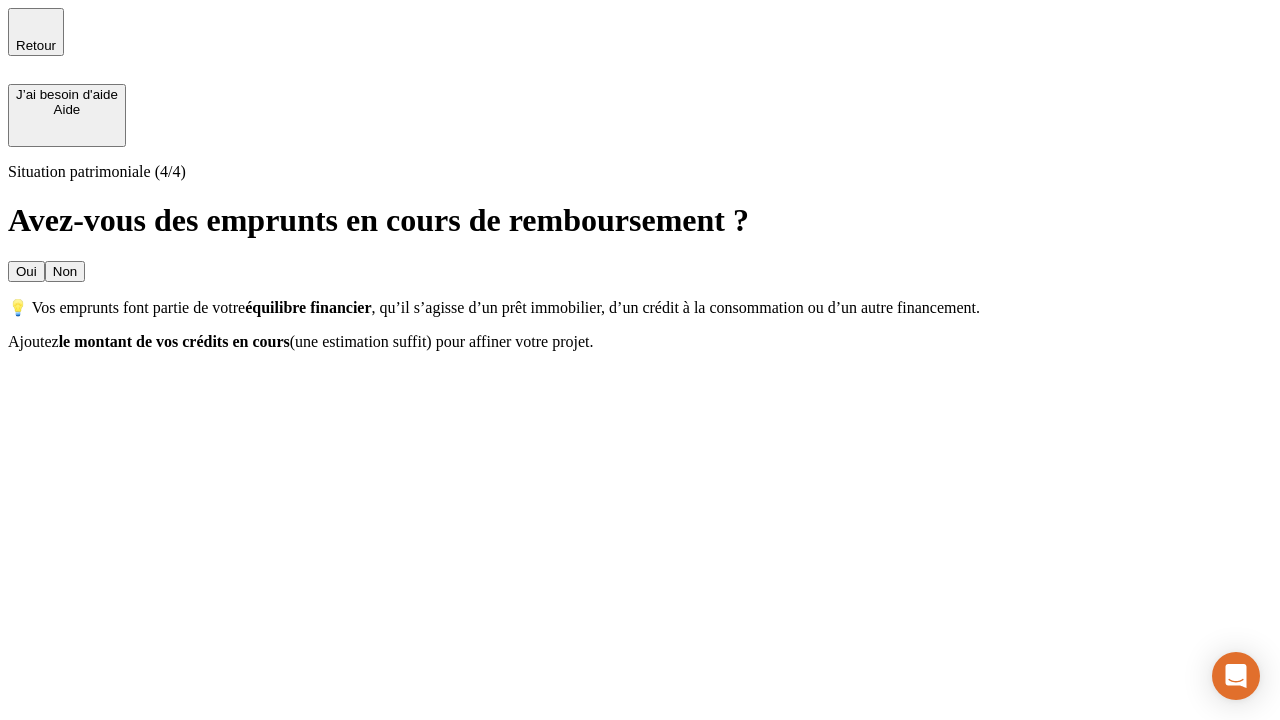 click on "Non" at bounding box center (65, 271) 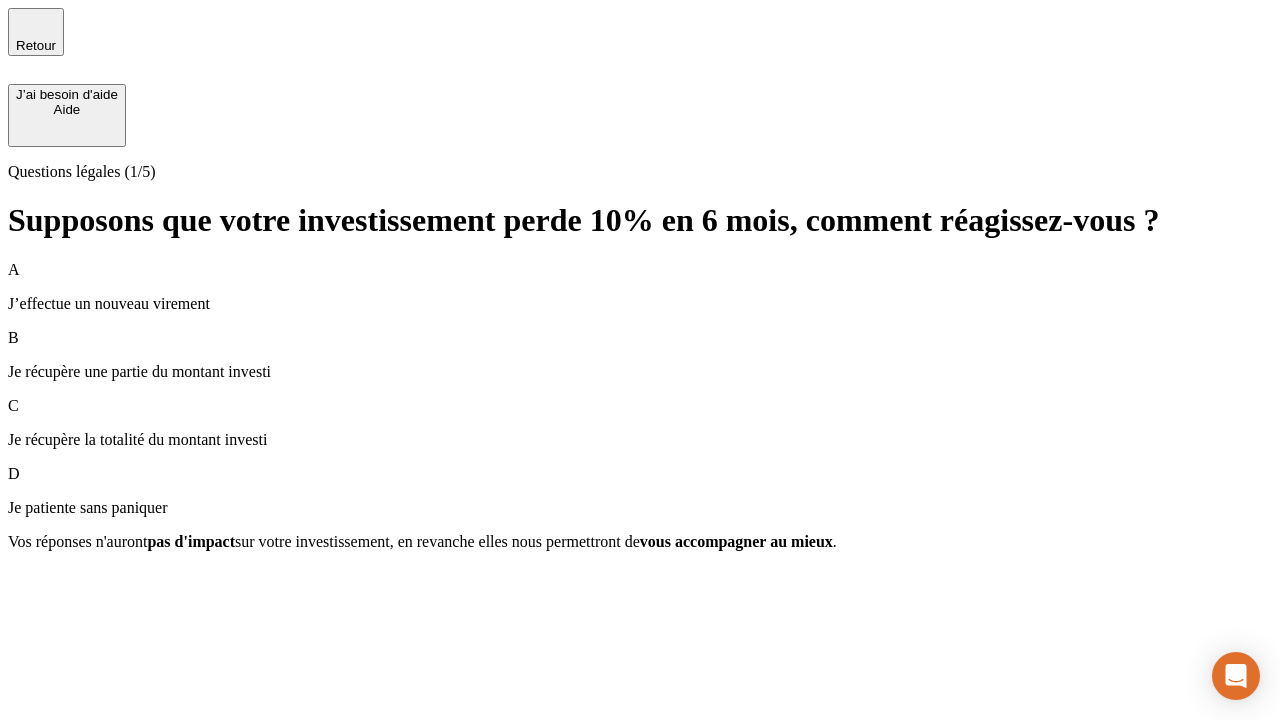 click on "A J’effectue un nouveau virement" at bounding box center [640, 287] 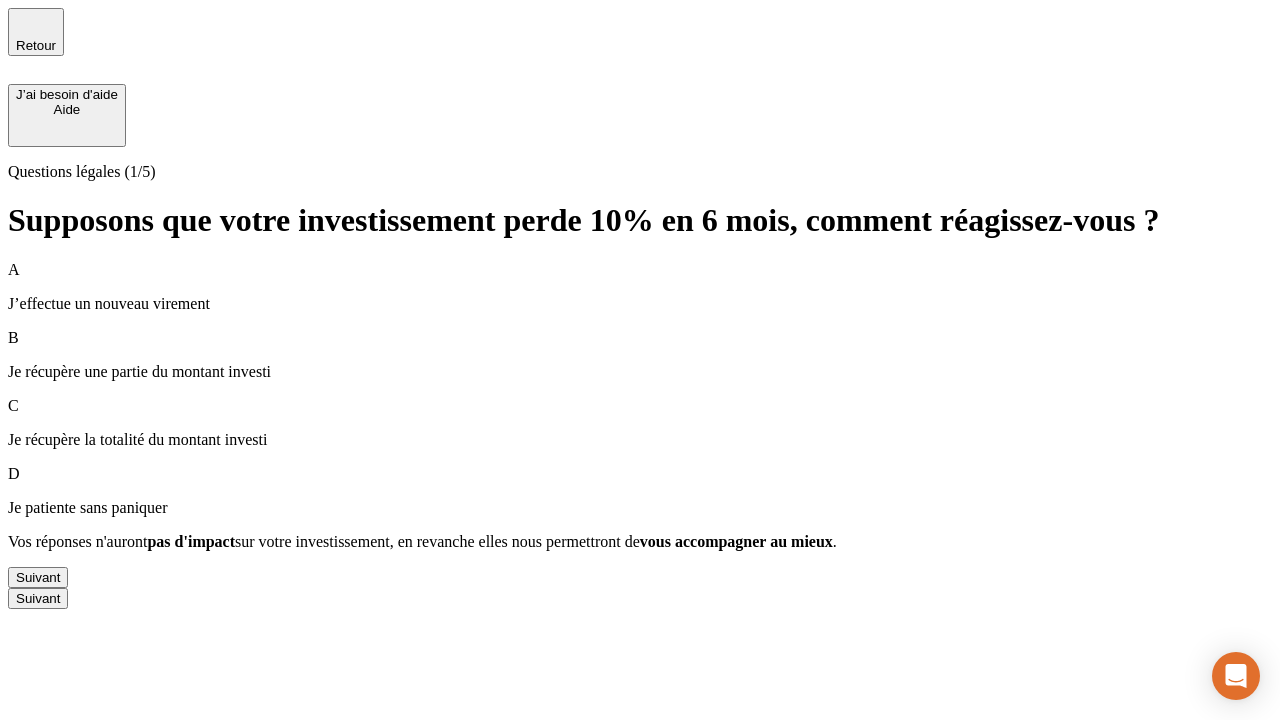 click on "Suivant" at bounding box center [38, 577] 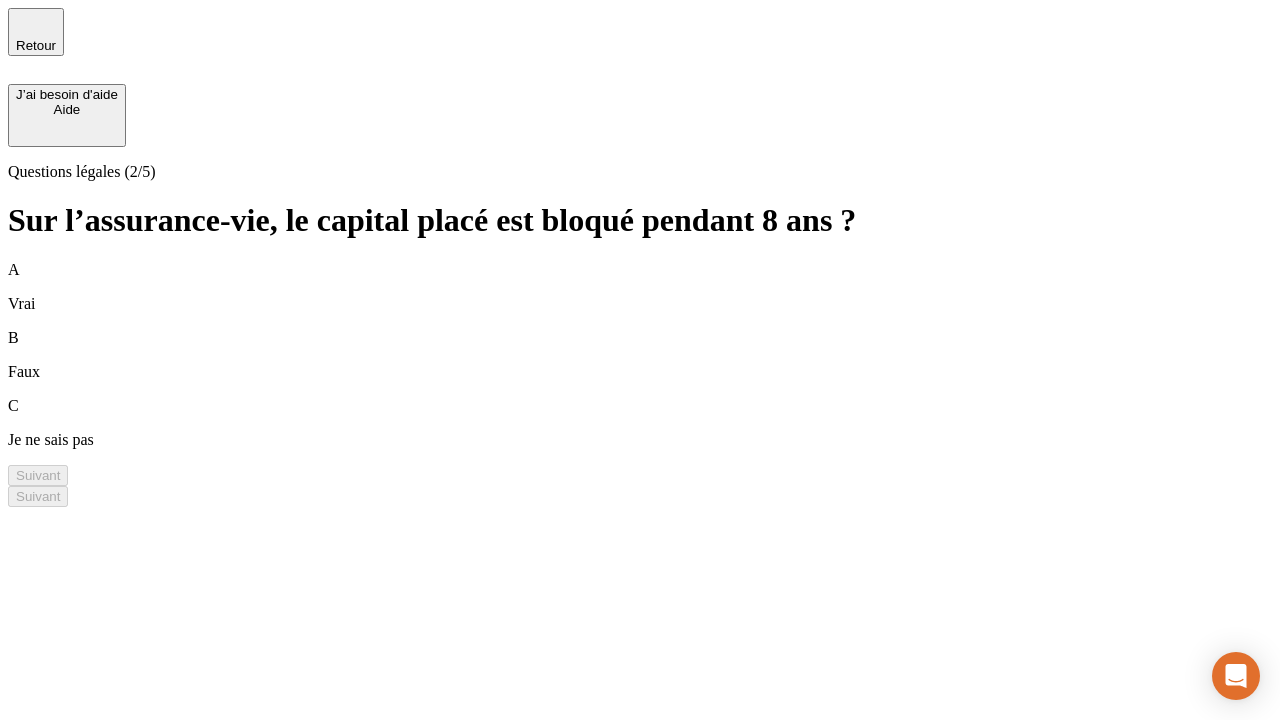 click on "A Vrai" at bounding box center (640, 287) 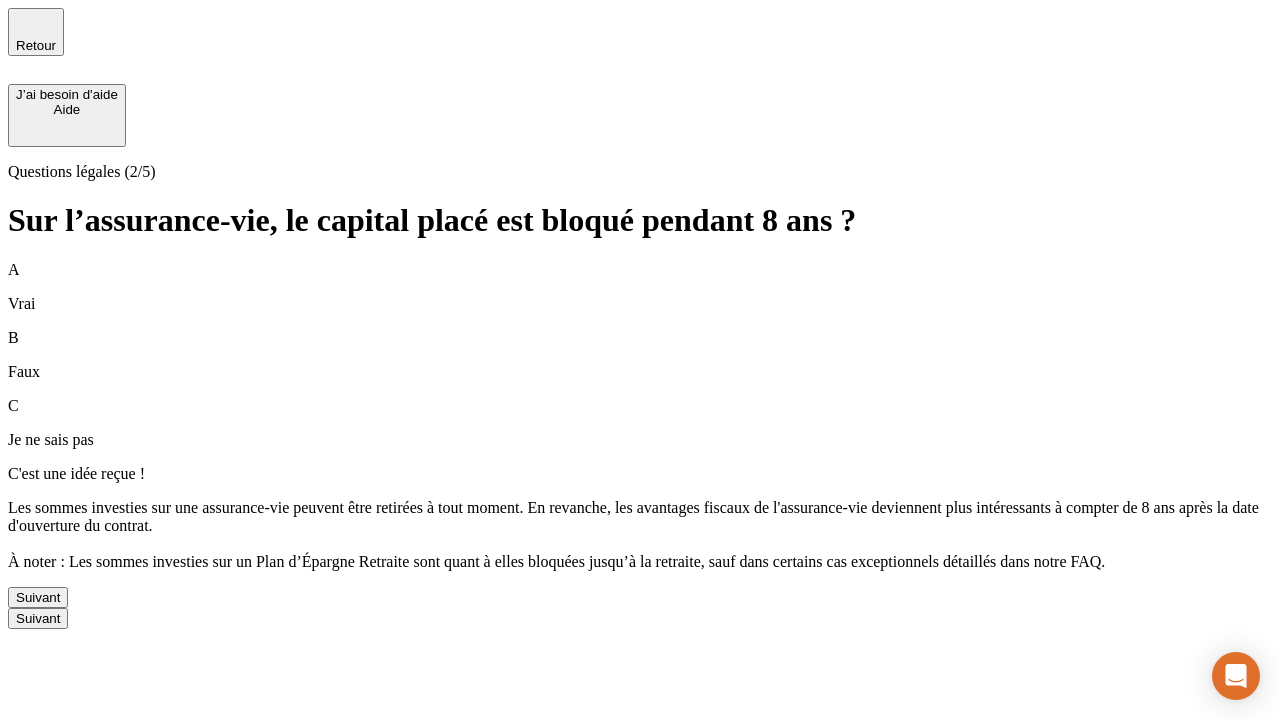 click on "Suivant" at bounding box center [38, 597] 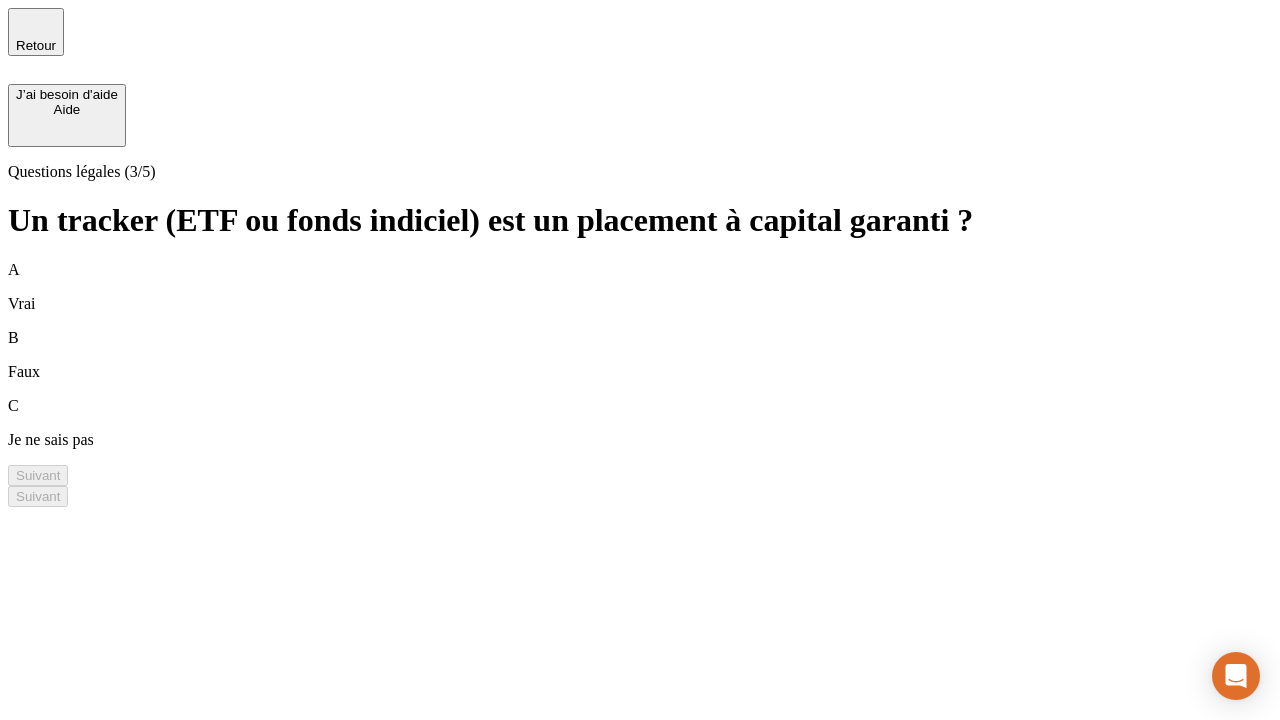 click on "A Vrai" at bounding box center (640, 287) 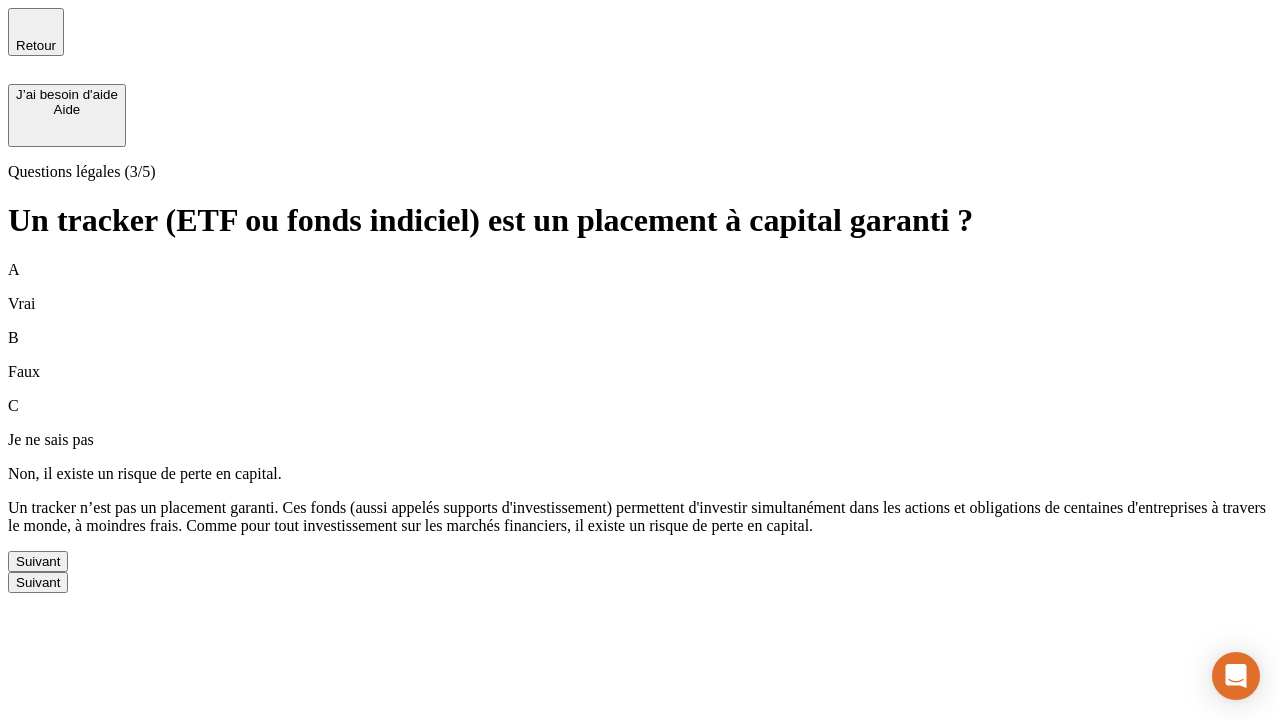 click on "Suivant" at bounding box center [38, 561] 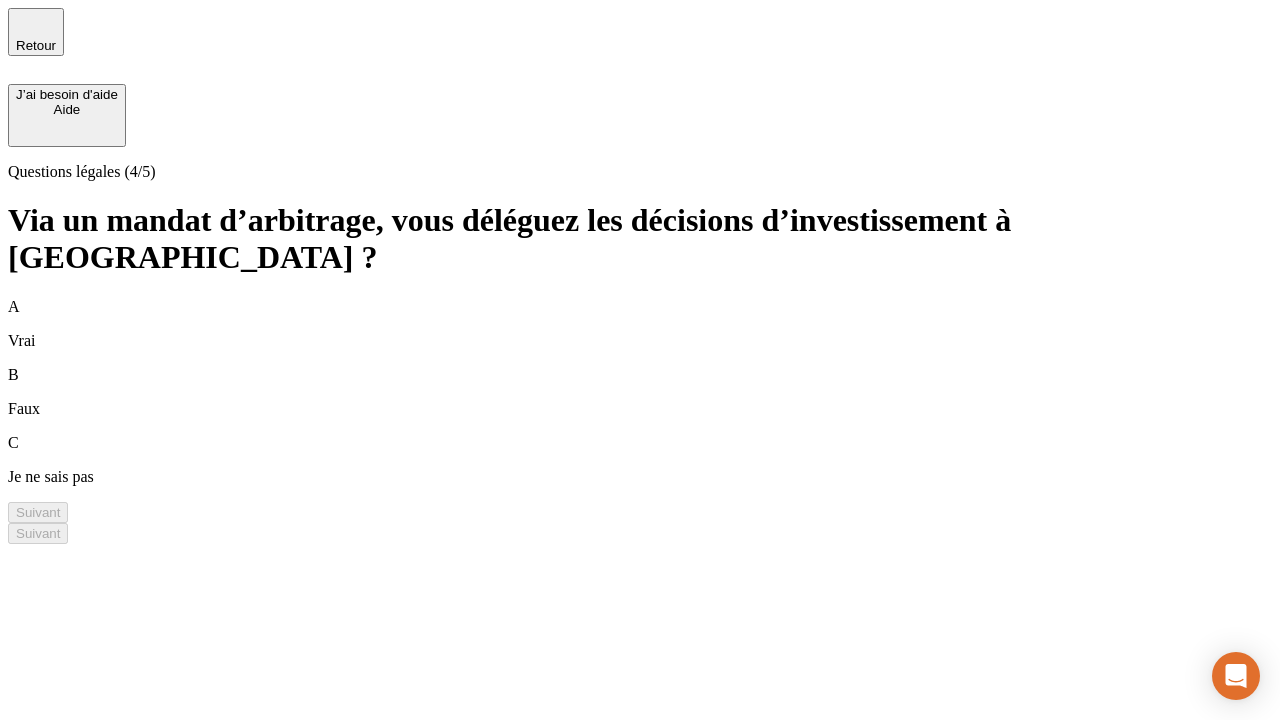 click on "A Vrai" at bounding box center [640, 324] 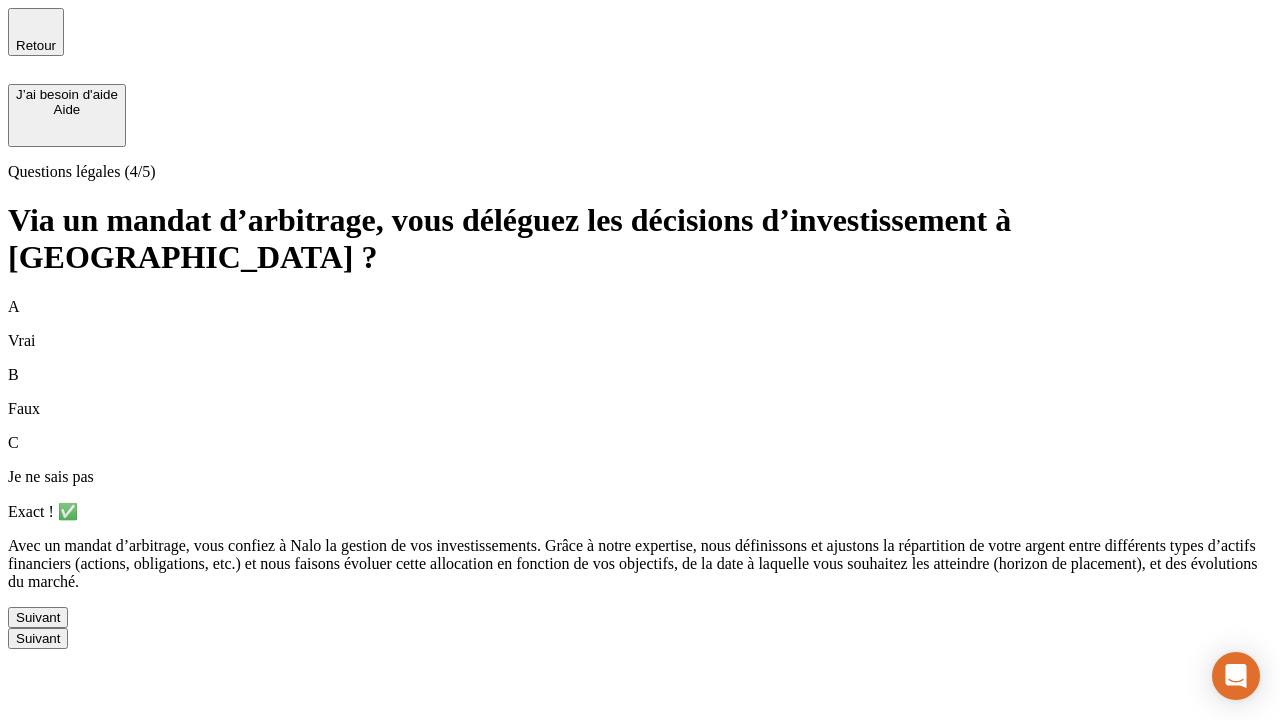 click on "Suivant" at bounding box center (38, 617) 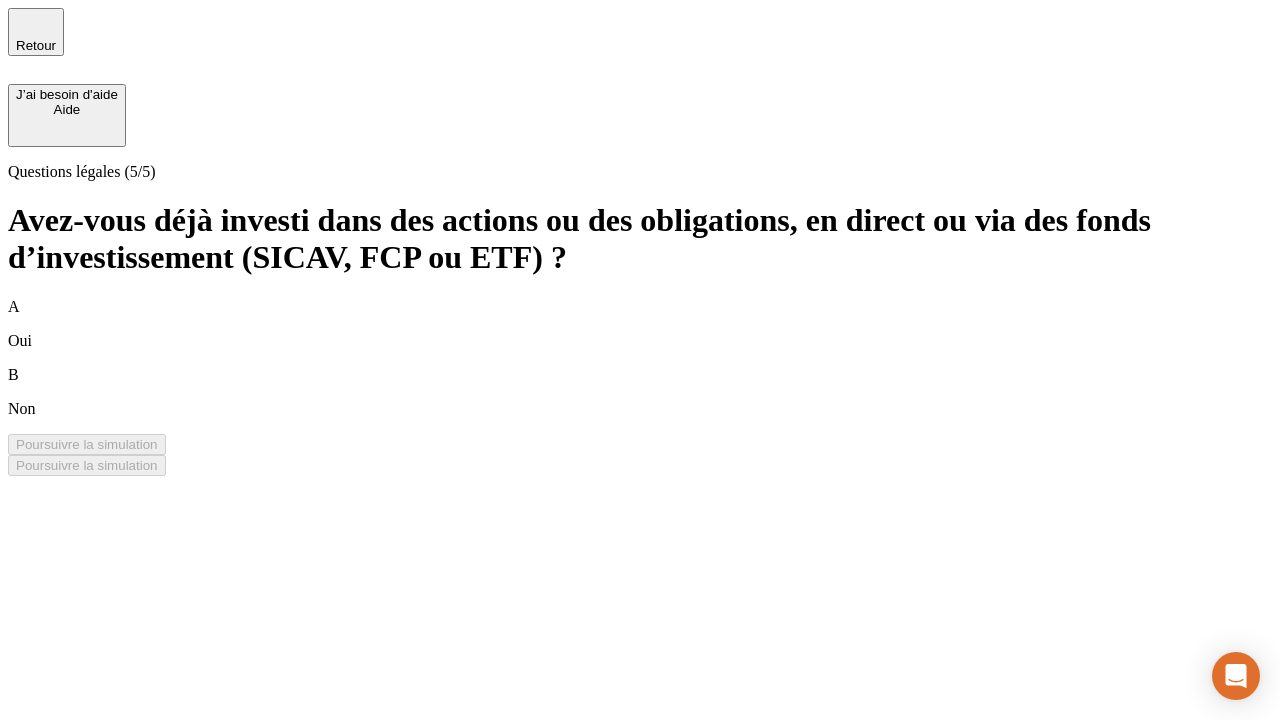 click on "B Non" at bounding box center (640, 392) 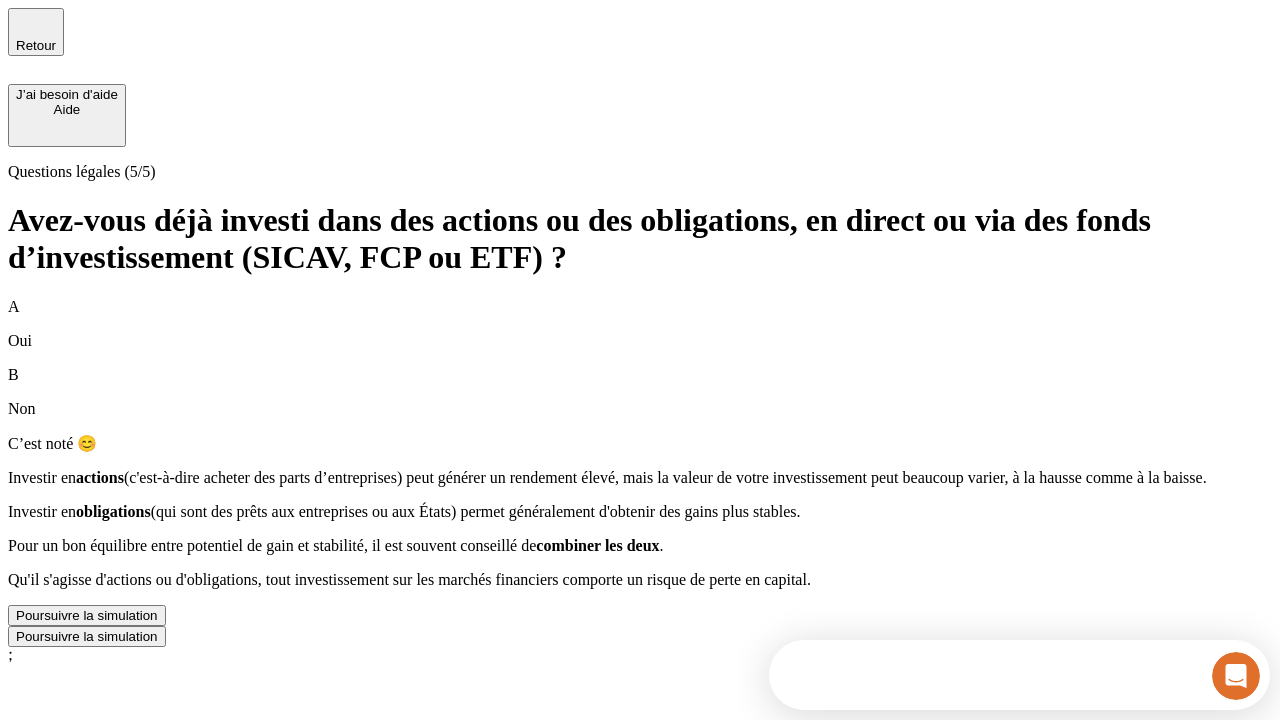 click on "Poursuivre la simulation" at bounding box center [87, 615] 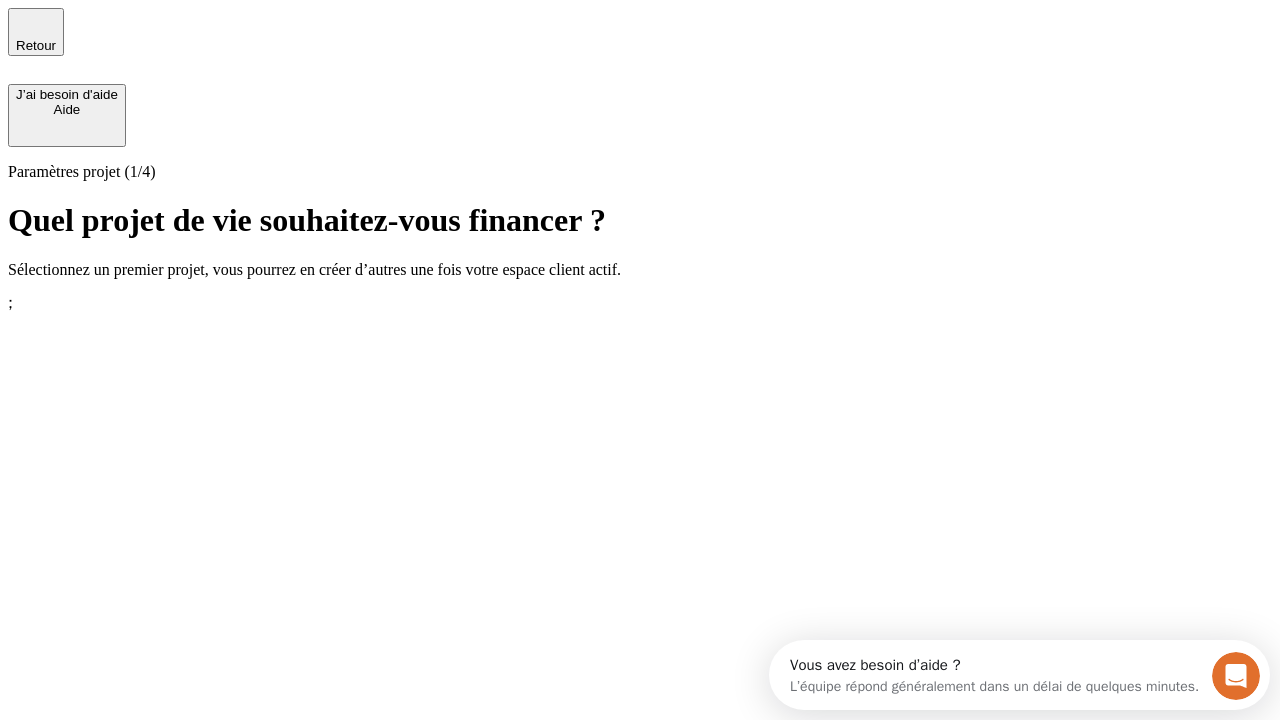 scroll, scrollTop: 0, scrollLeft: 0, axis: both 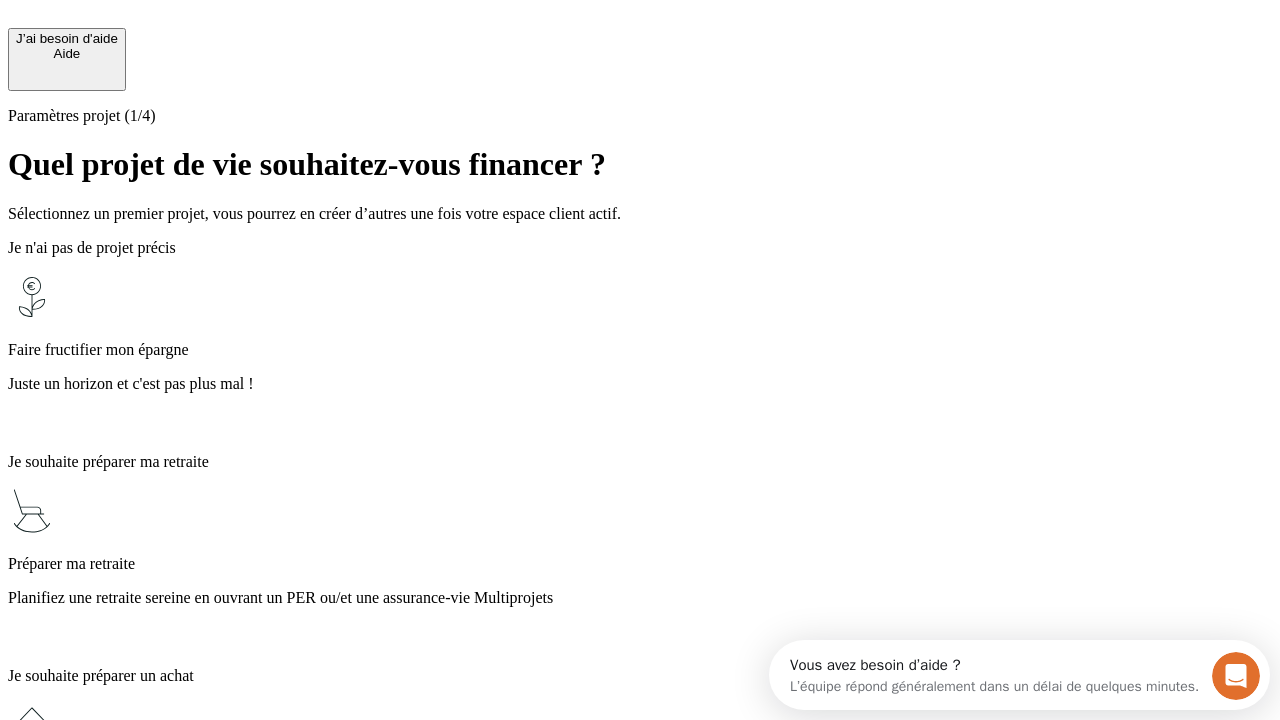 click on "Planifiez une retraite sereine en ouvrant un PER ou/et une assurance-vie Multiprojets" at bounding box center (640, 598) 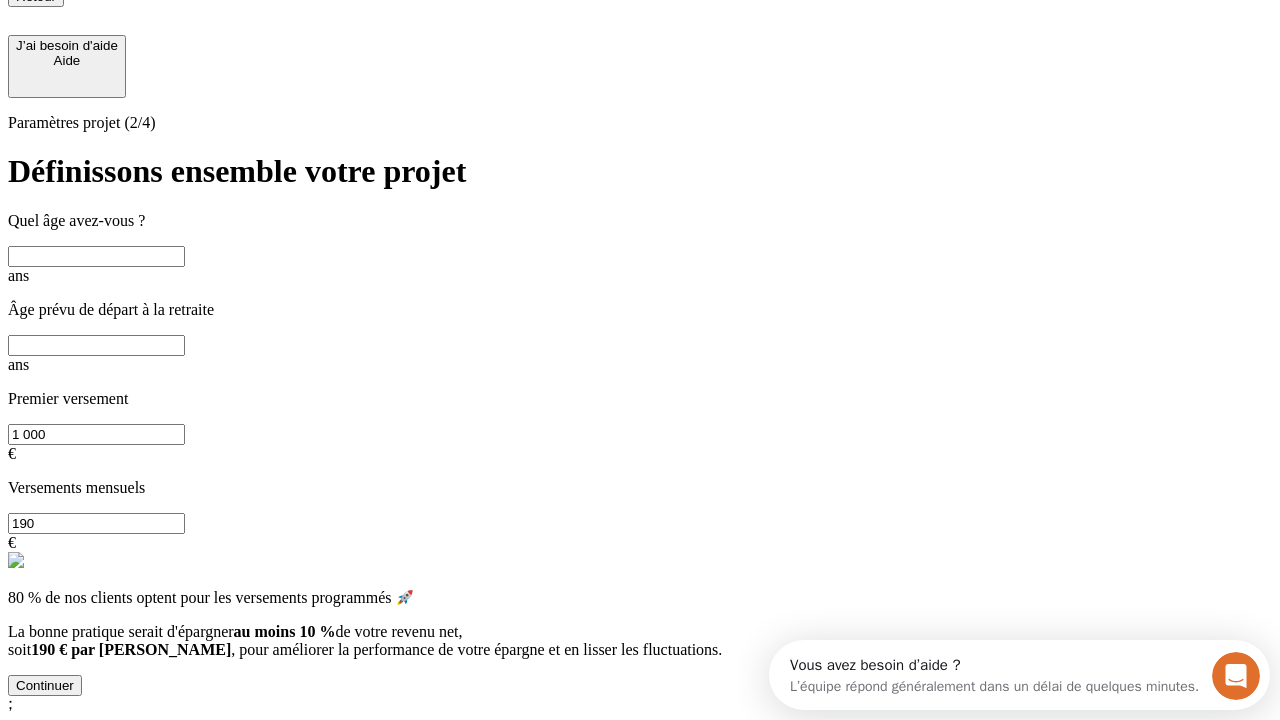 scroll, scrollTop: 18, scrollLeft: 0, axis: vertical 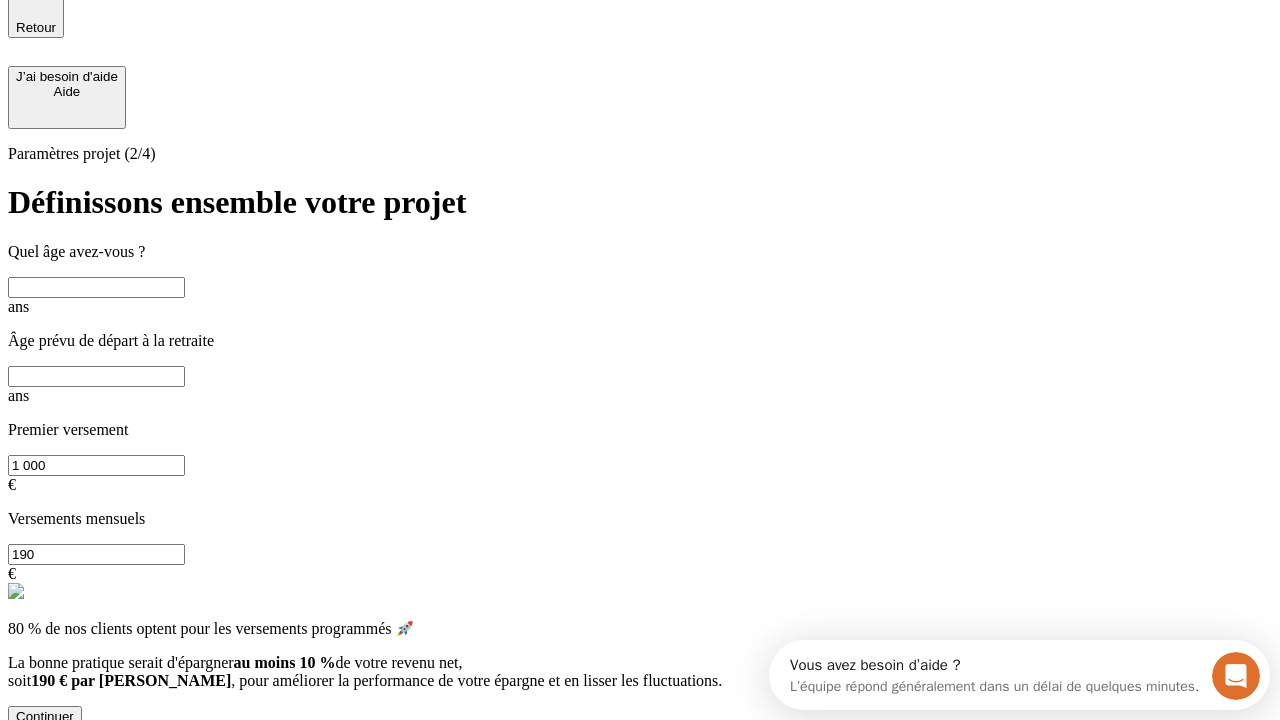 click at bounding box center [96, 287] 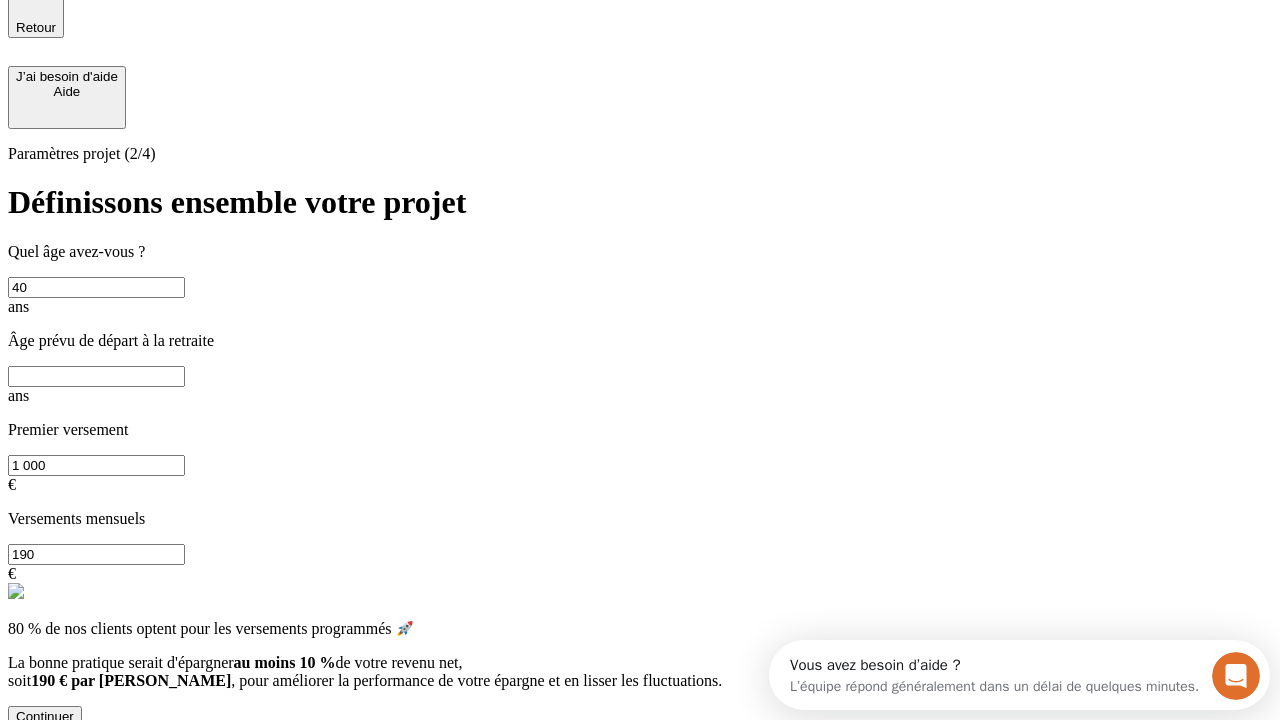 type on "40" 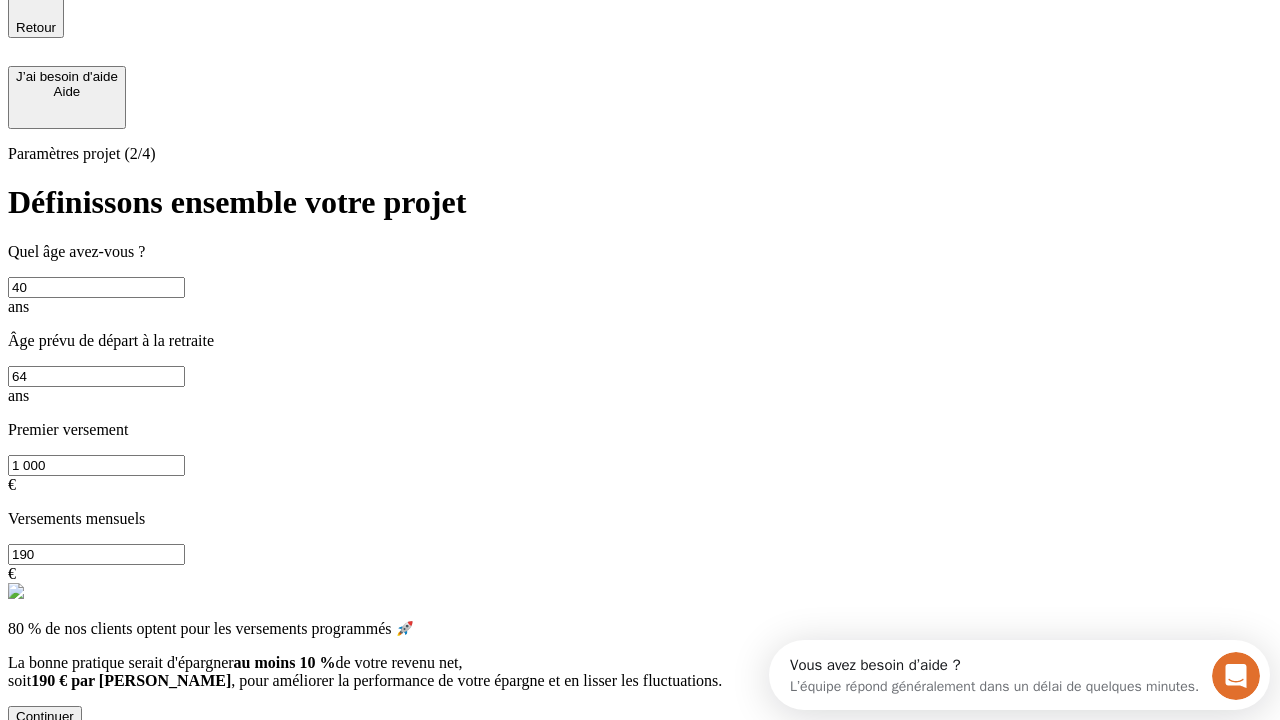 type on "64" 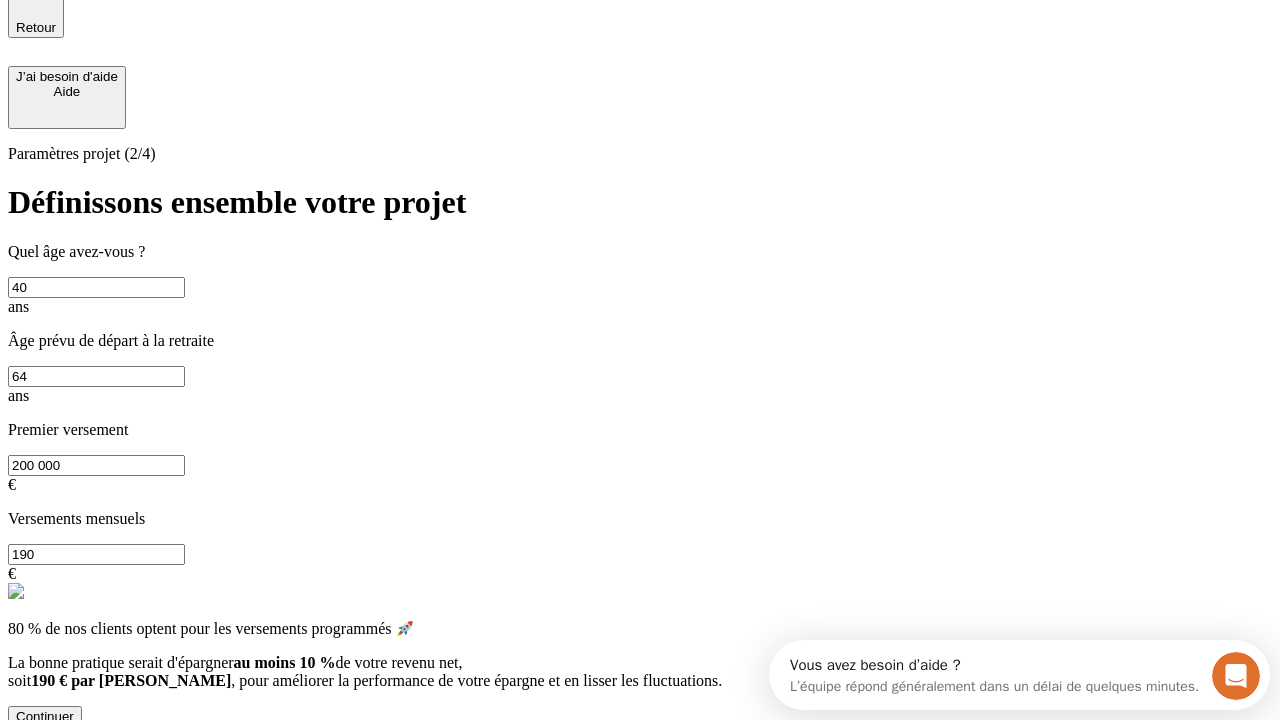 type on "200 000" 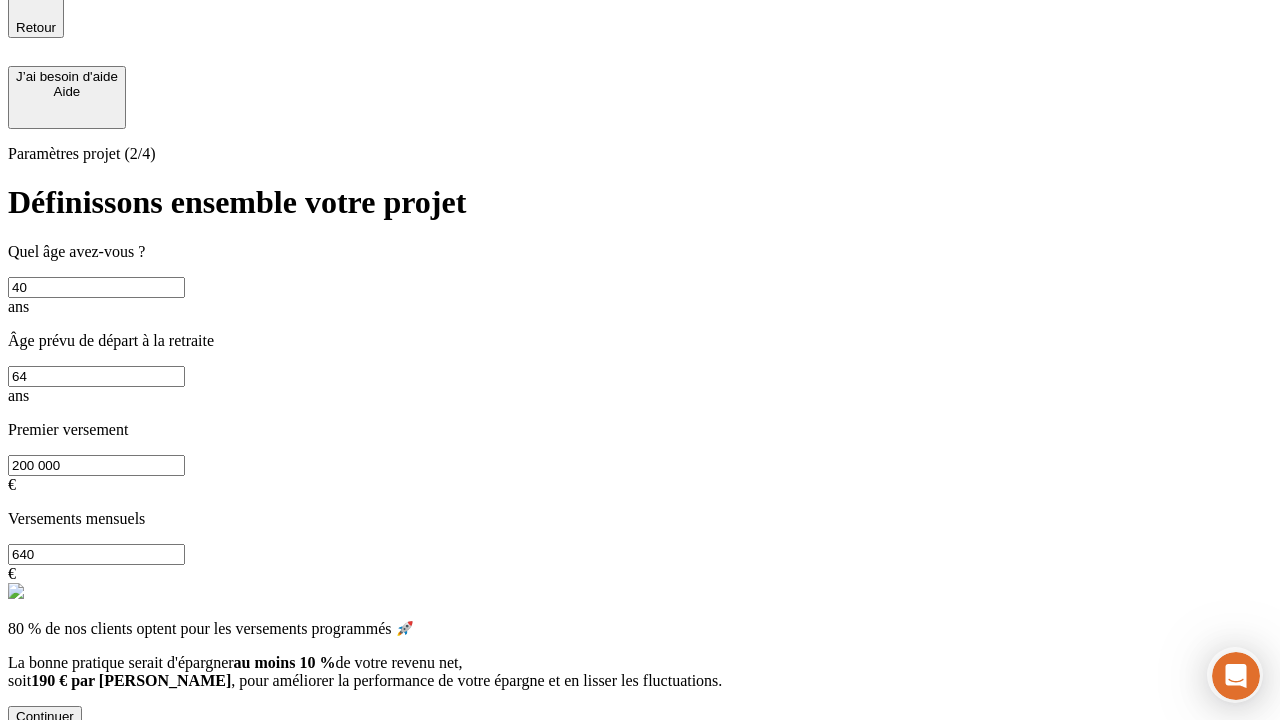 type on "640" 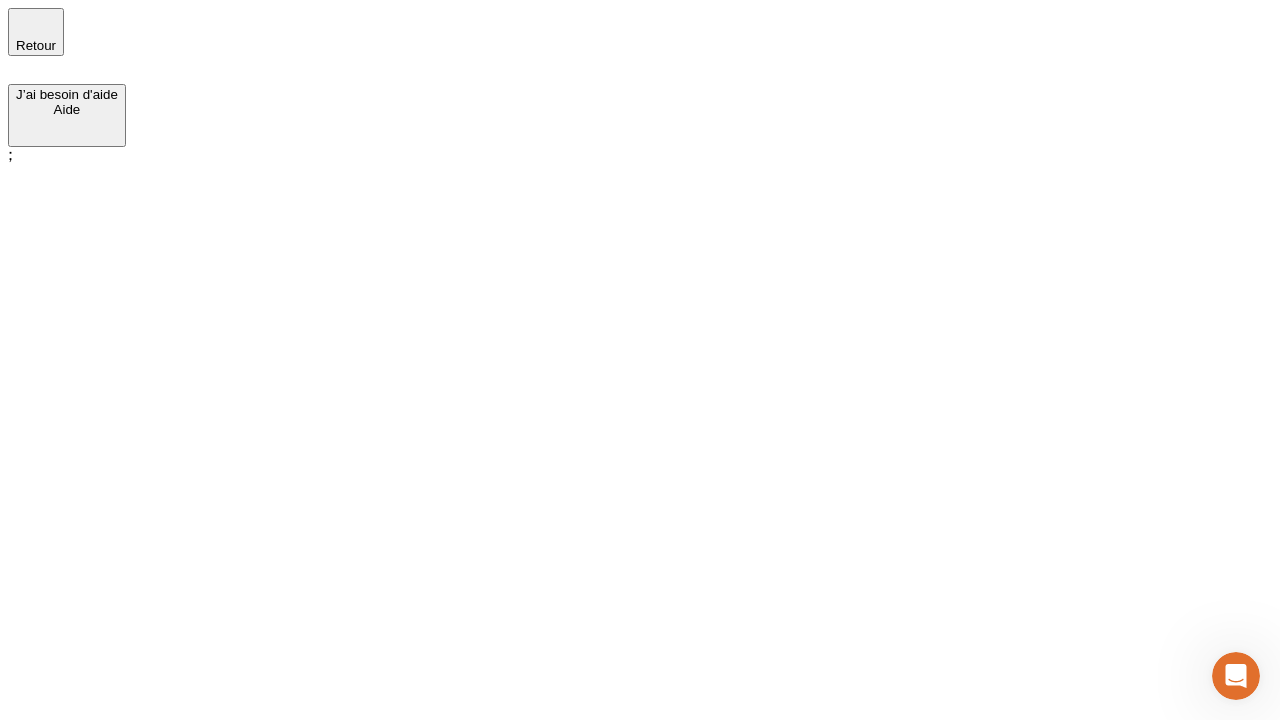 scroll, scrollTop: 0, scrollLeft: 0, axis: both 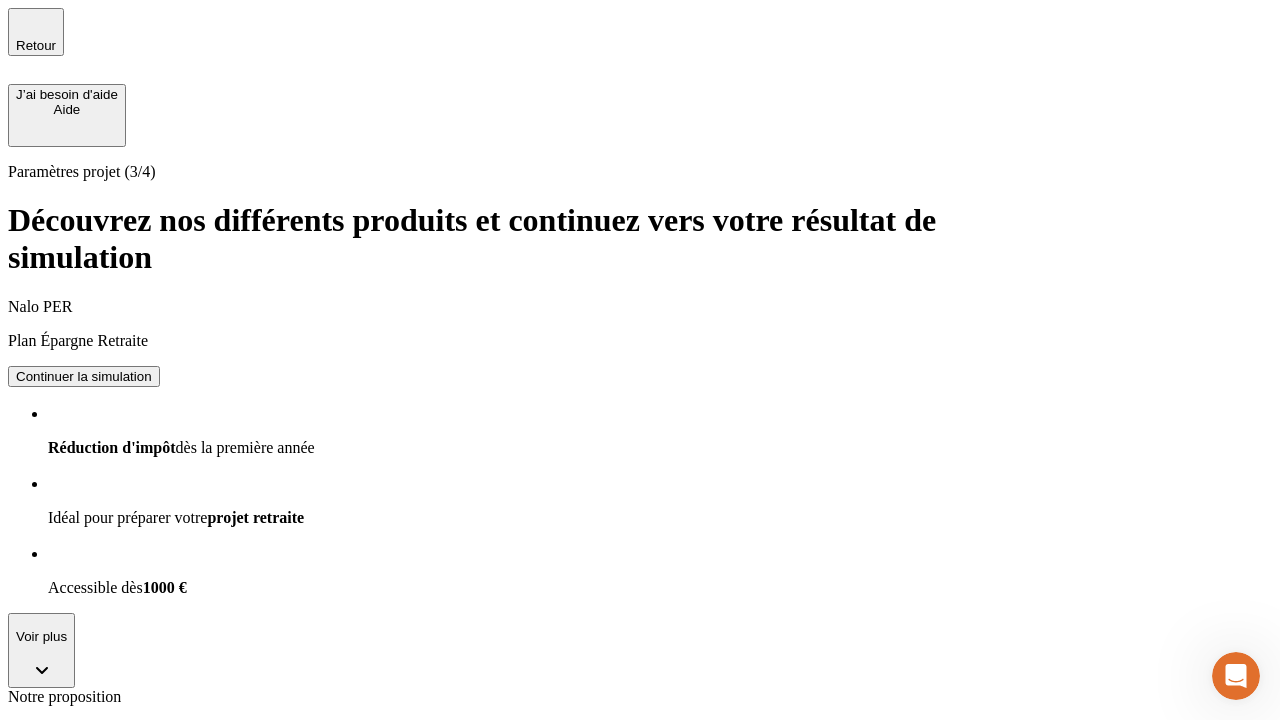 click on "Continuer la simulation" at bounding box center (84, 376) 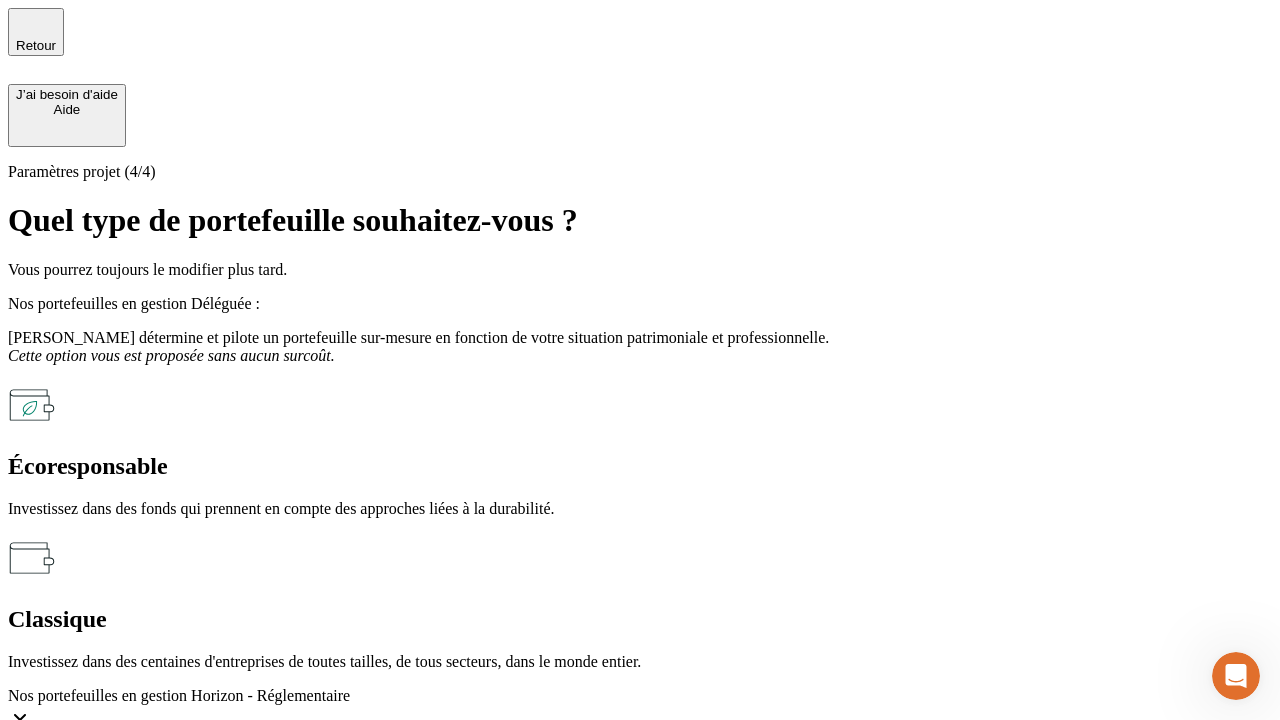 click on "Classique" at bounding box center [640, 619] 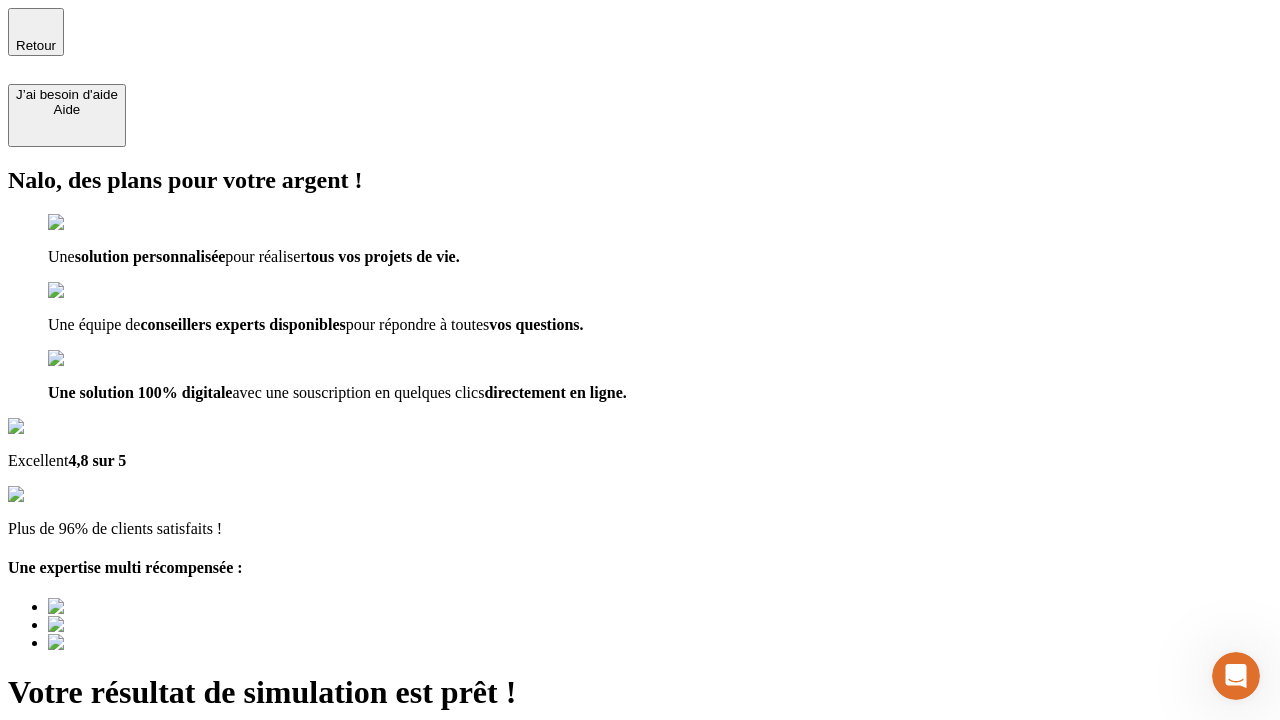 click on "Découvrir ma simulation" at bounding box center (87, 797) 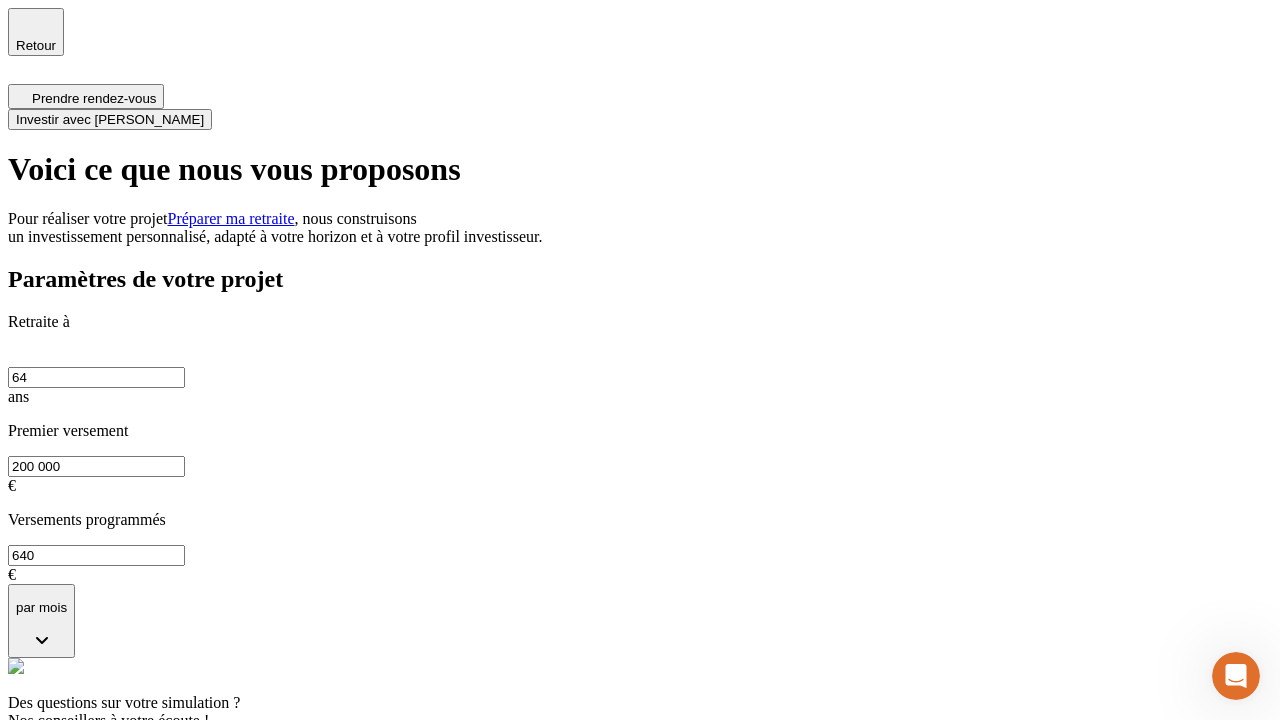 scroll, scrollTop: 6, scrollLeft: 0, axis: vertical 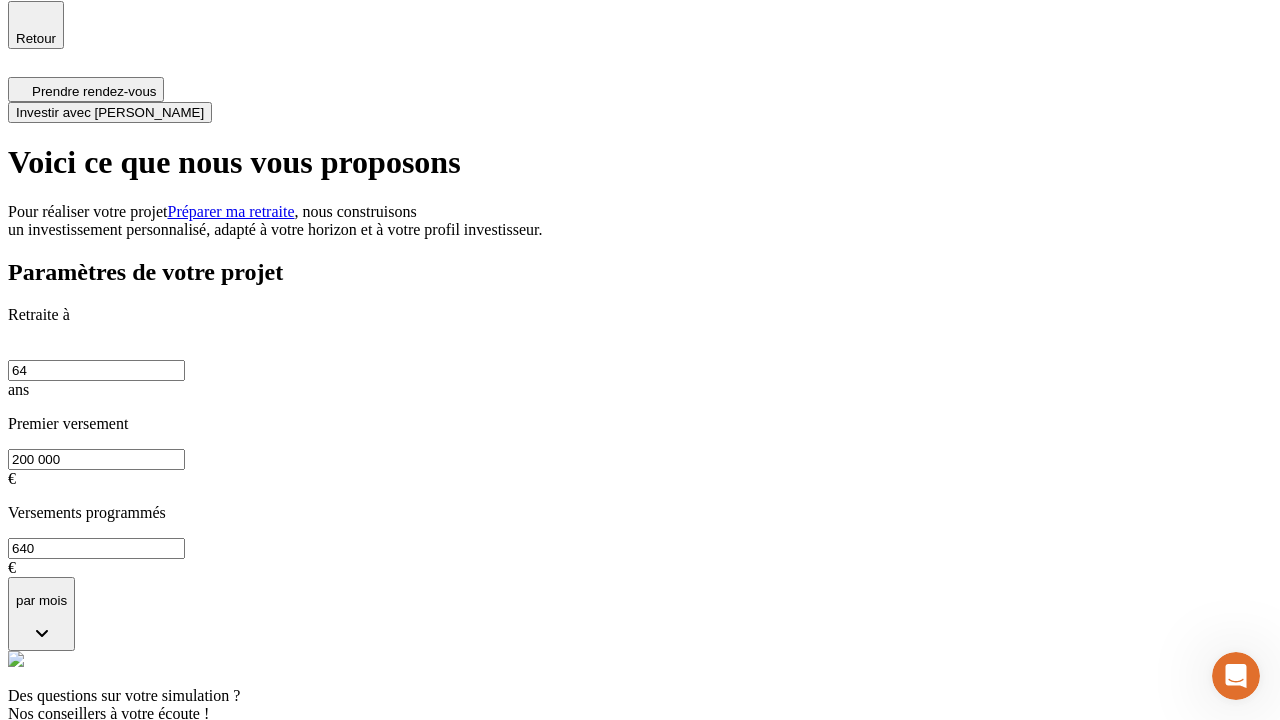 click on "Investir avec [PERSON_NAME]" at bounding box center [110, 112] 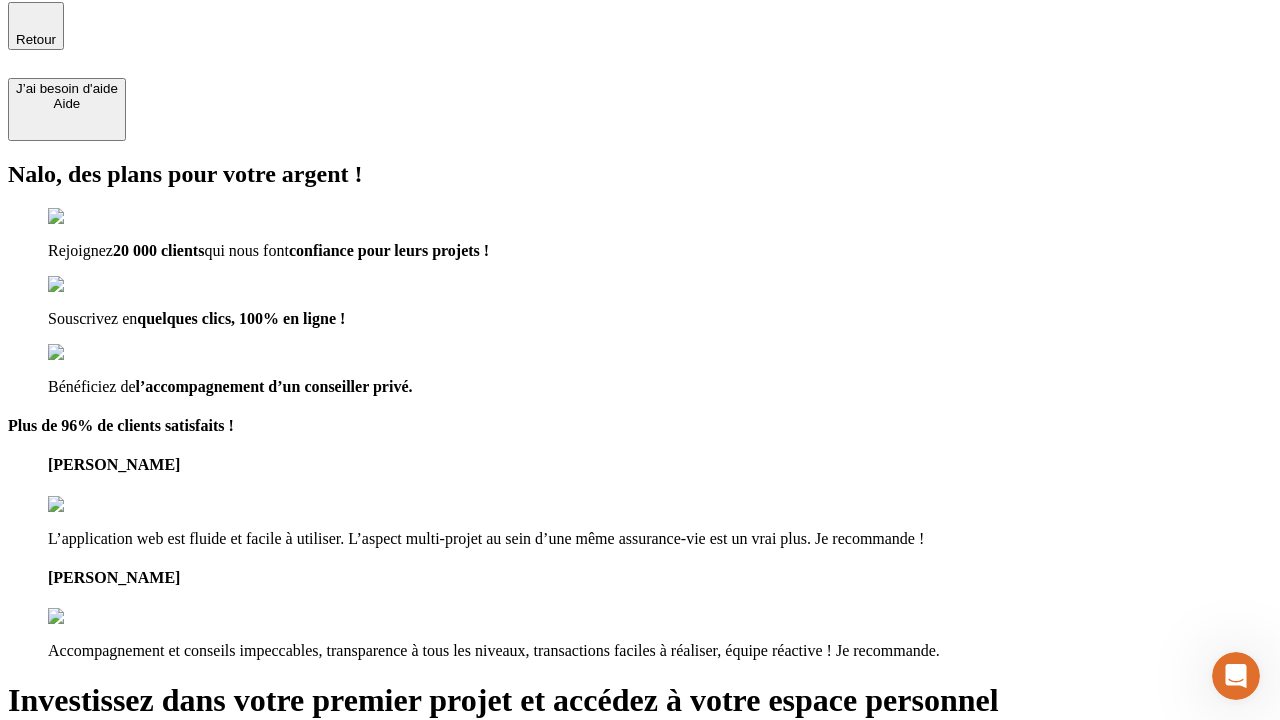 type on "[EMAIL_ADDRESS][DOMAIN_NAME]" 